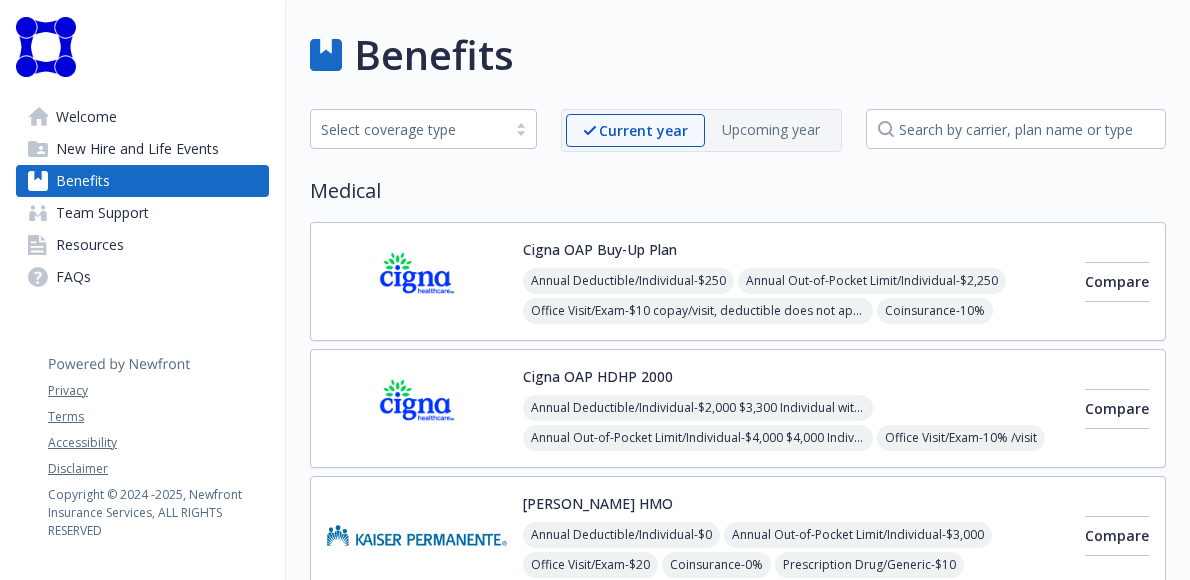 scroll, scrollTop: 0, scrollLeft: 0, axis: both 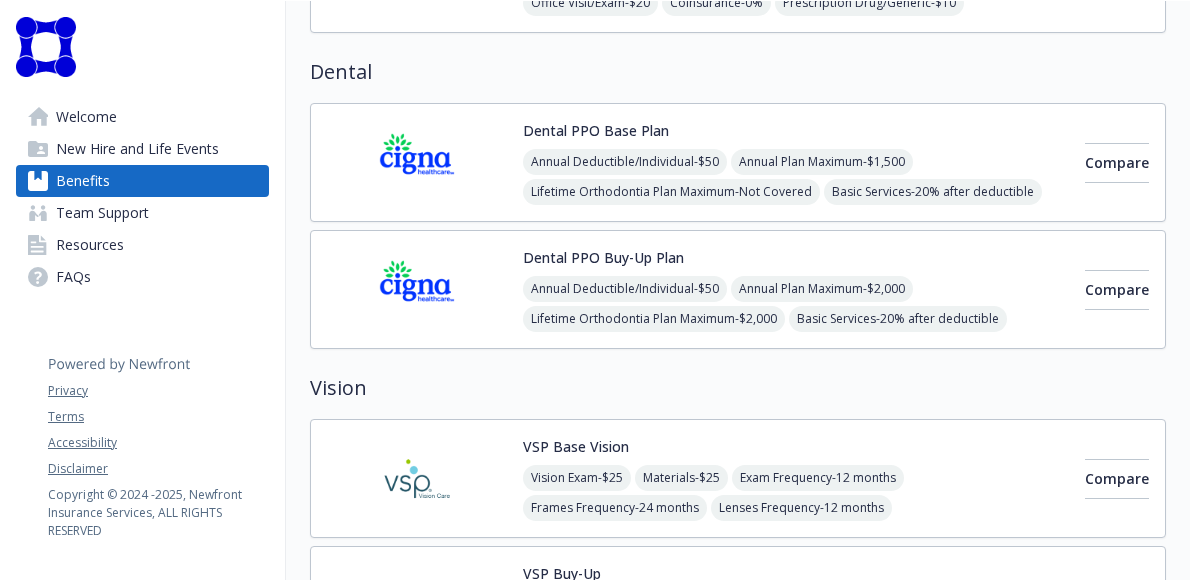 click on "Dental PPO Buy-Up Plan" at bounding box center [603, 257] 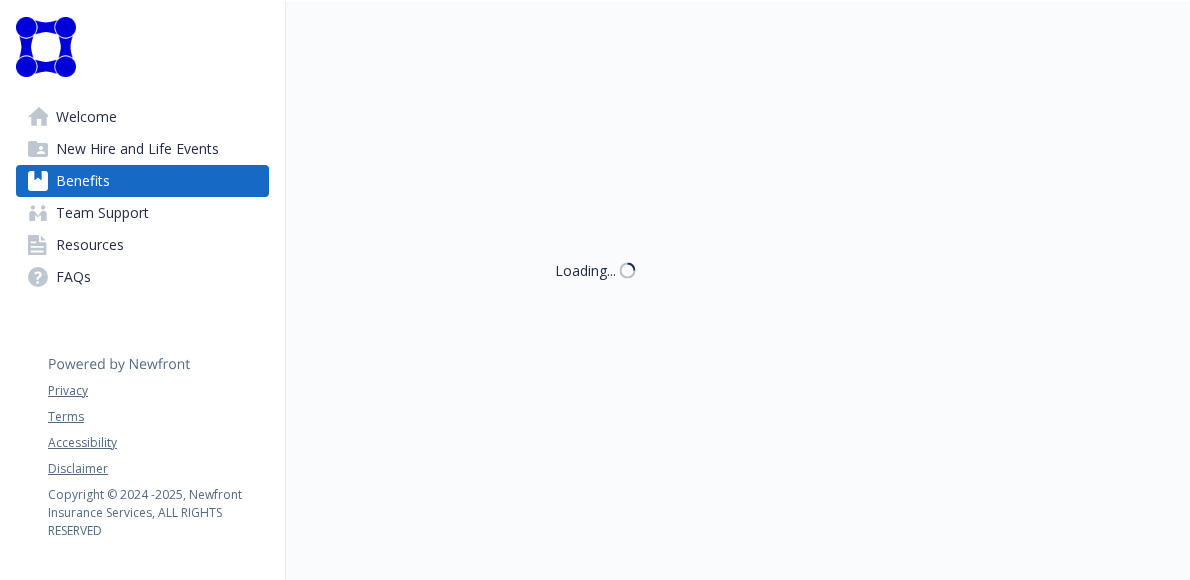 scroll, scrollTop: 562, scrollLeft: 0, axis: vertical 